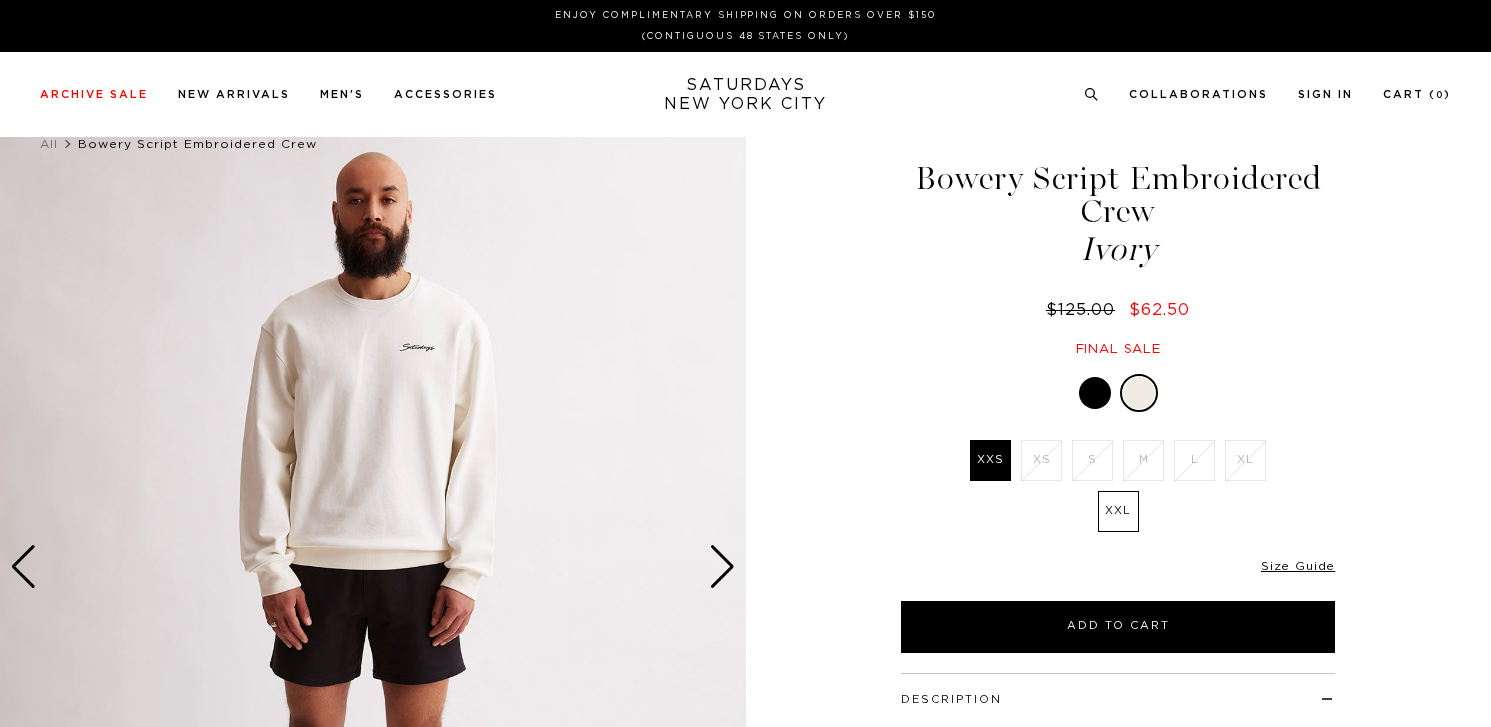 scroll, scrollTop: 0, scrollLeft: 0, axis: both 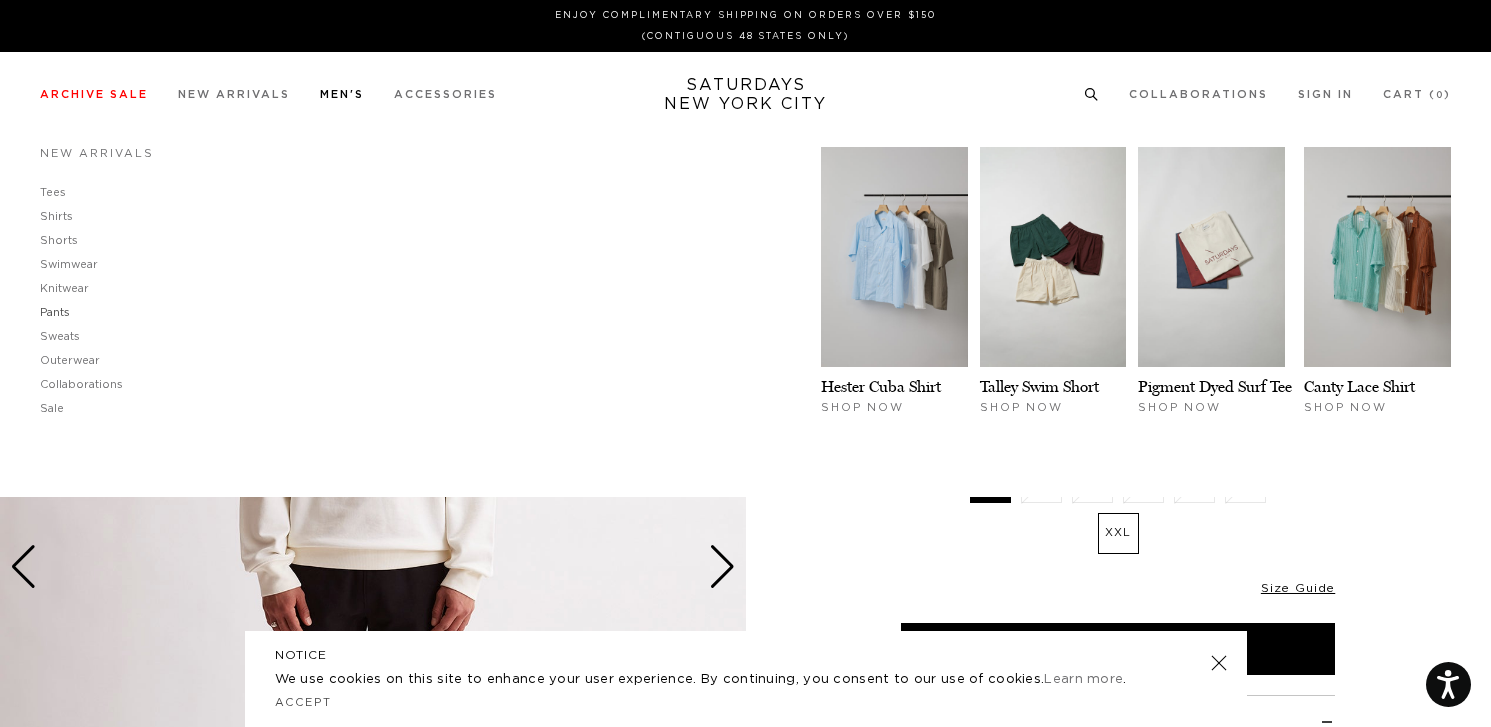 click on "Pants" at bounding box center [55, 312] 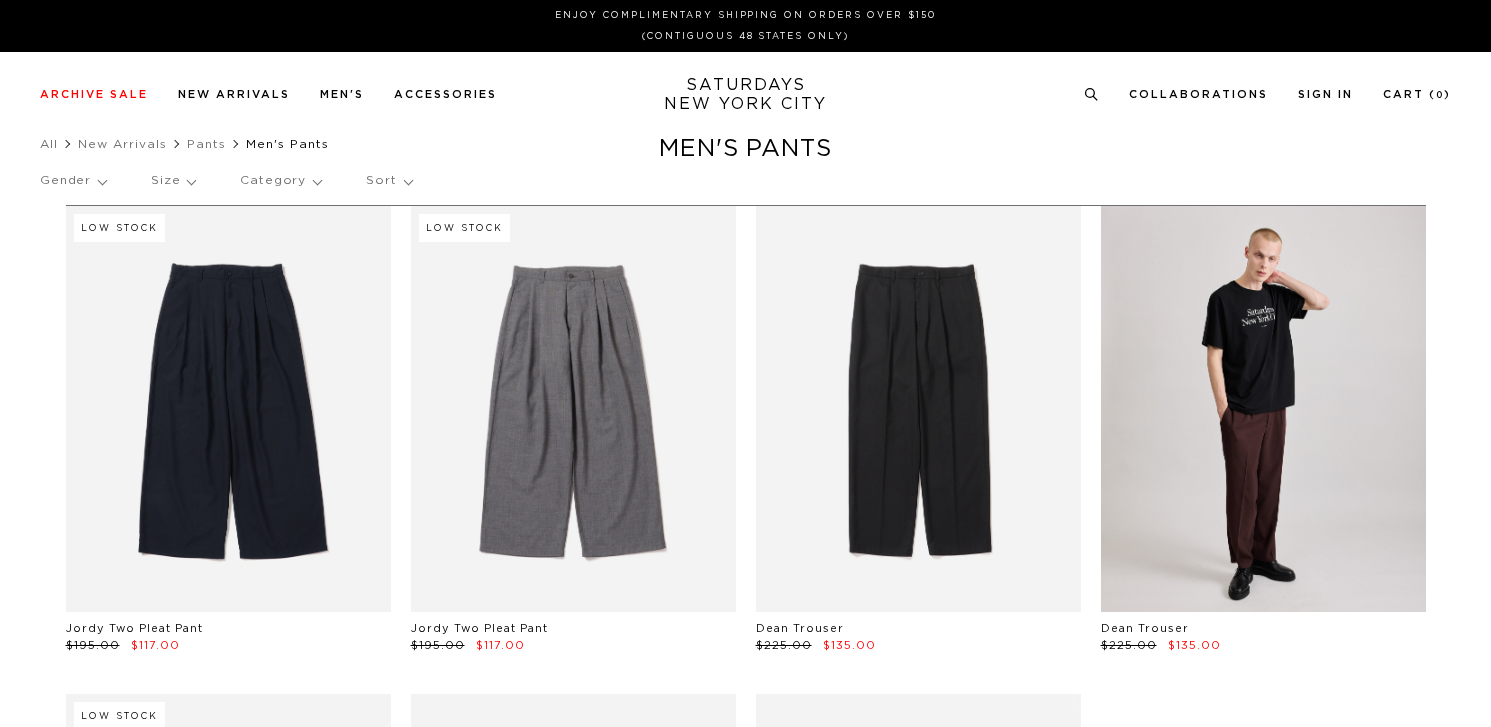 scroll, scrollTop: 0, scrollLeft: 0, axis: both 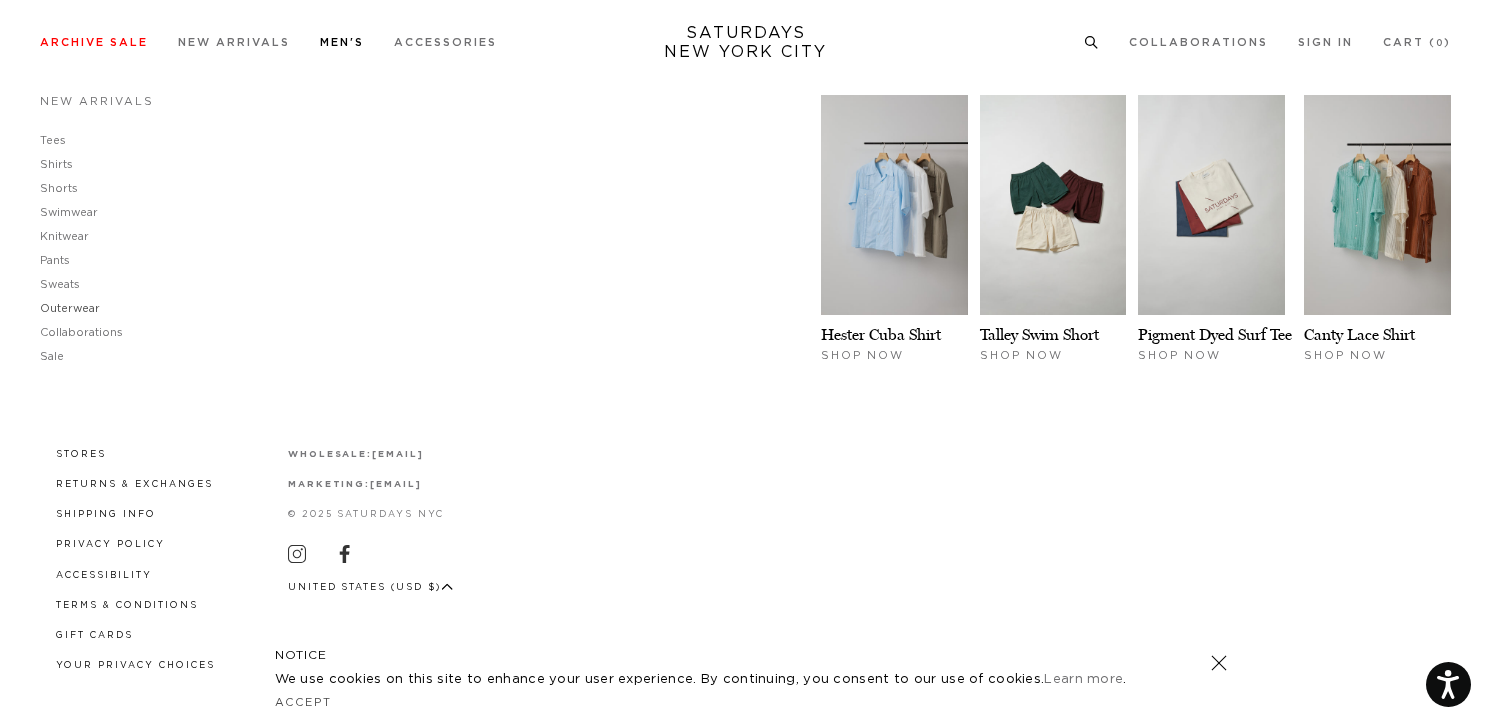 click on "Outerwear" at bounding box center [70, 308] 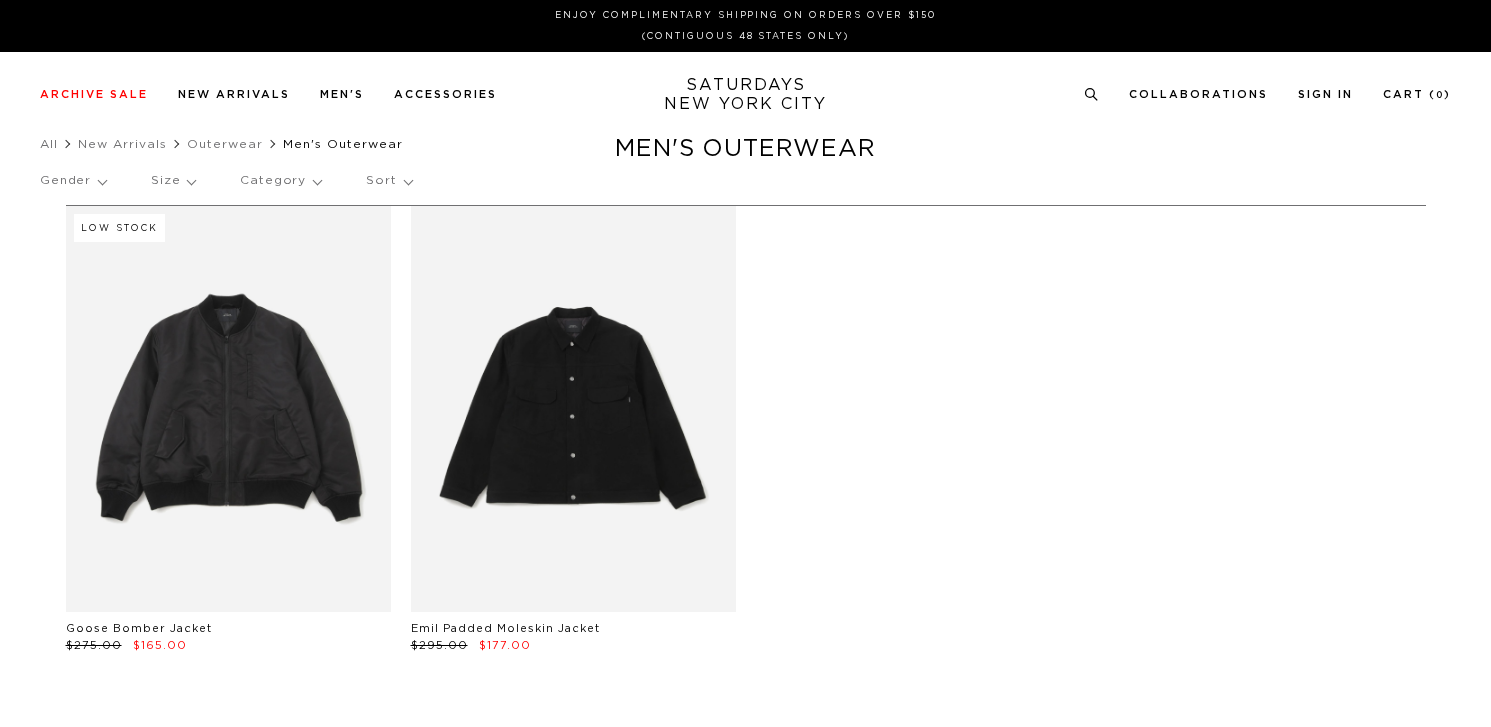 scroll, scrollTop: 0, scrollLeft: 0, axis: both 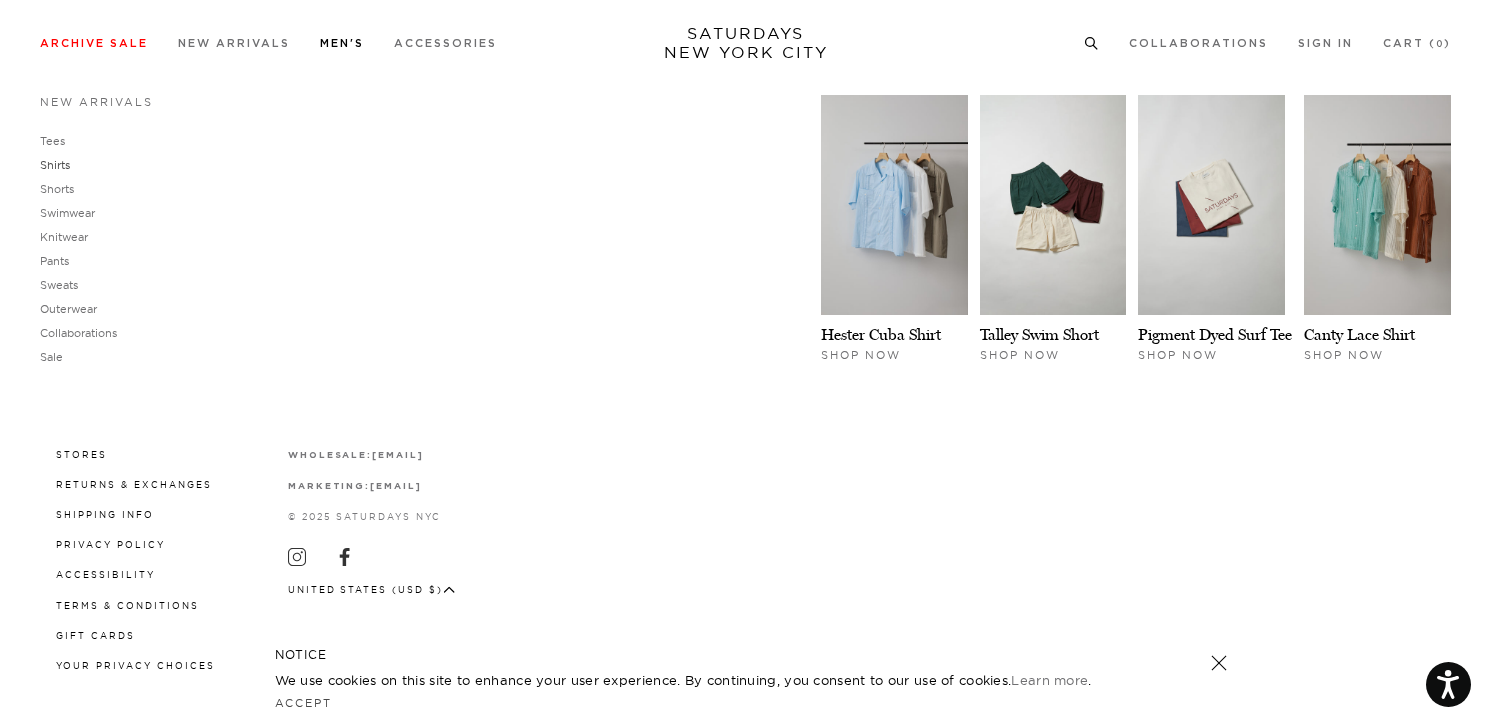 click on "Shirts" at bounding box center (55, 165) 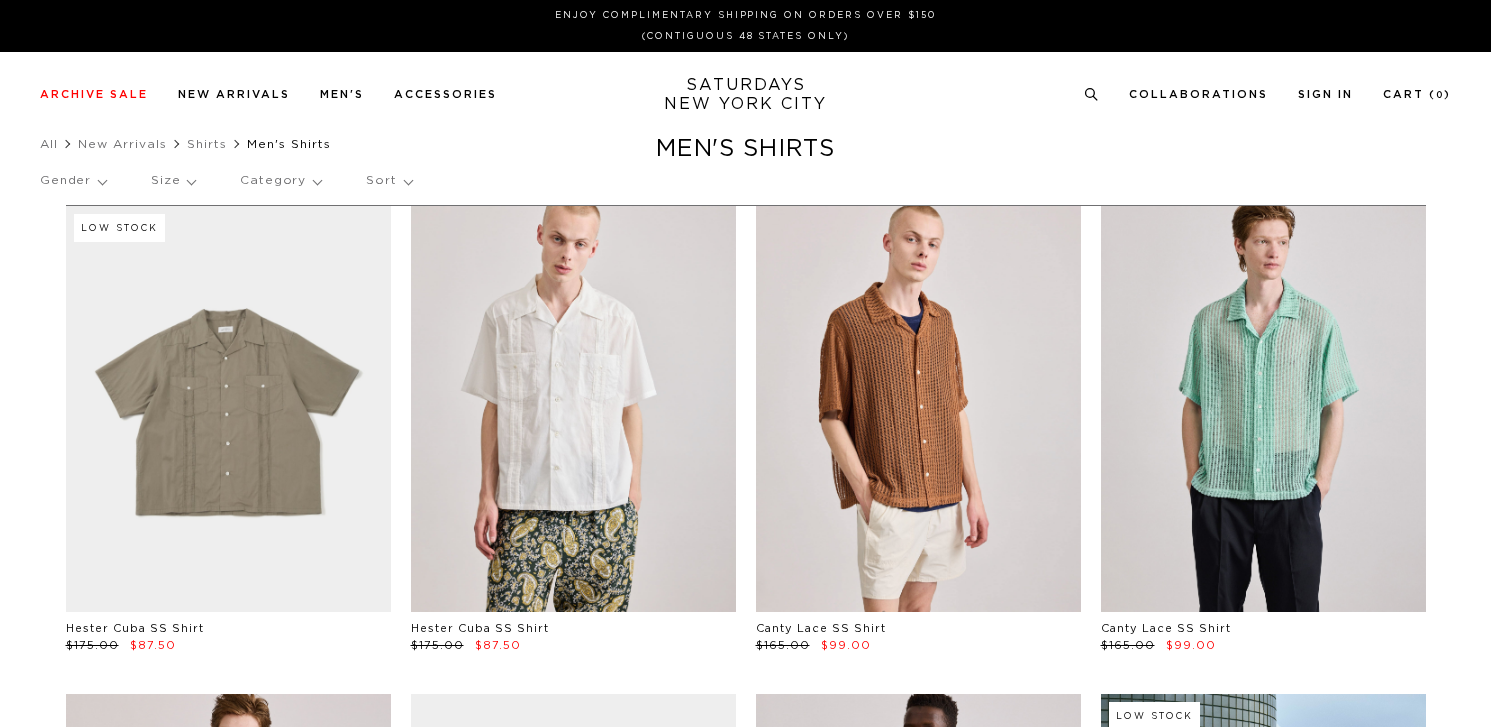 scroll, scrollTop: 0, scrollLeft: 0, axis: both 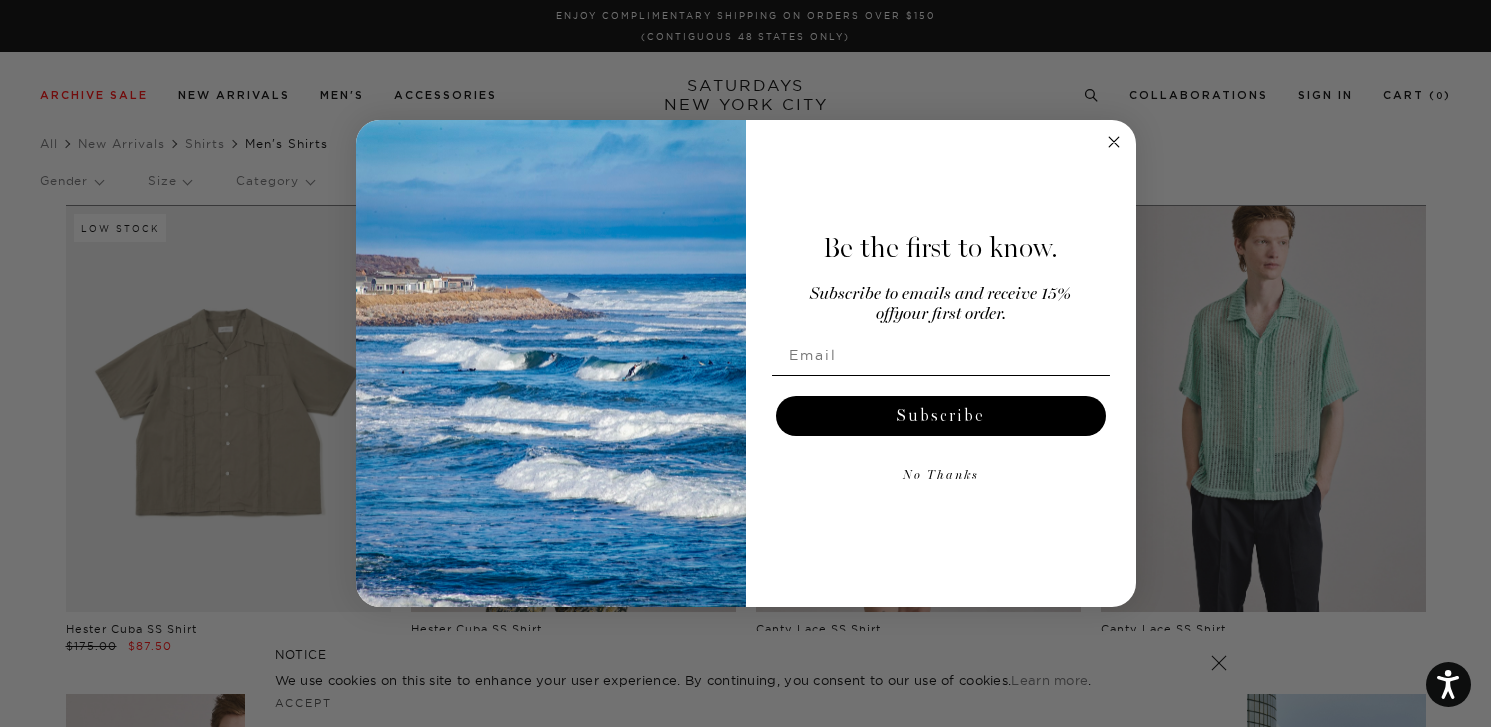 click on "Close dialog" 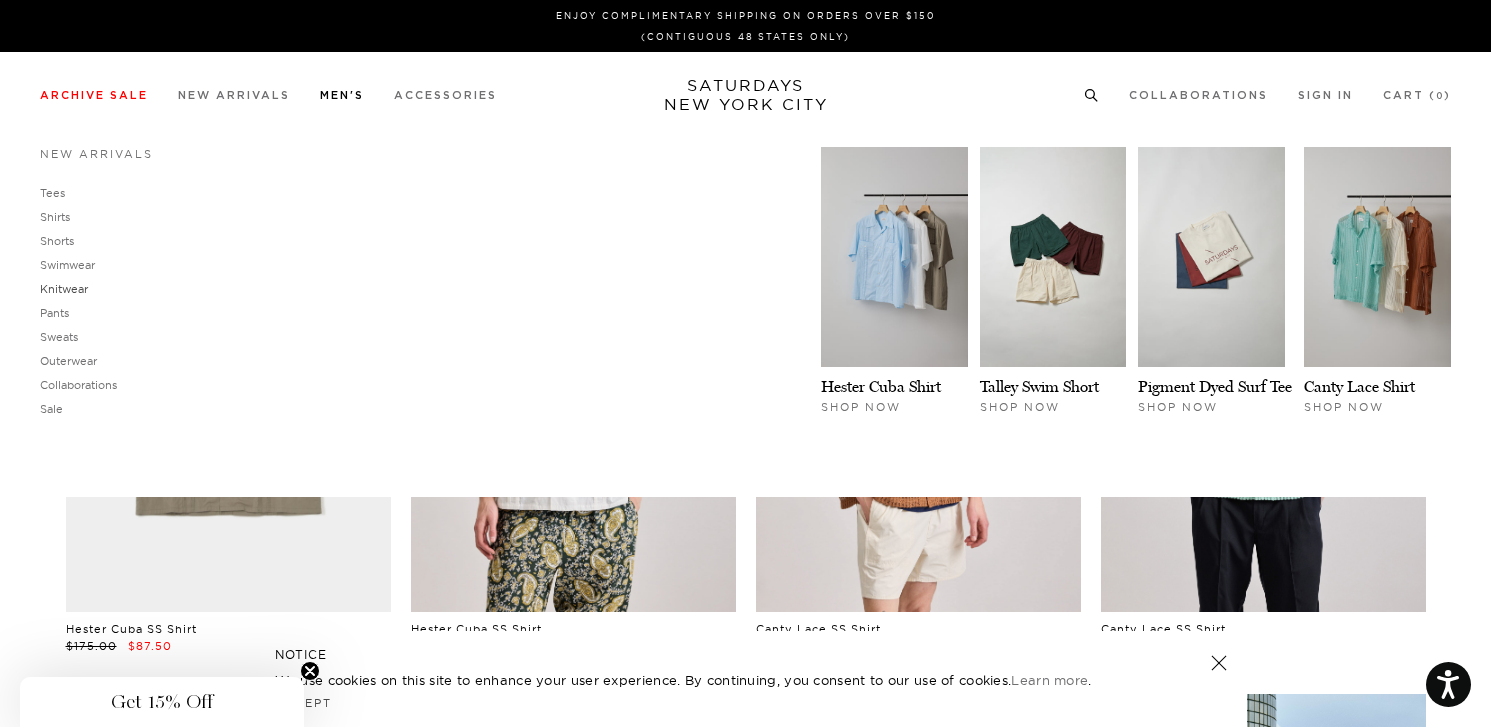 click on "Knitwear" at bounding box center (64, 289) 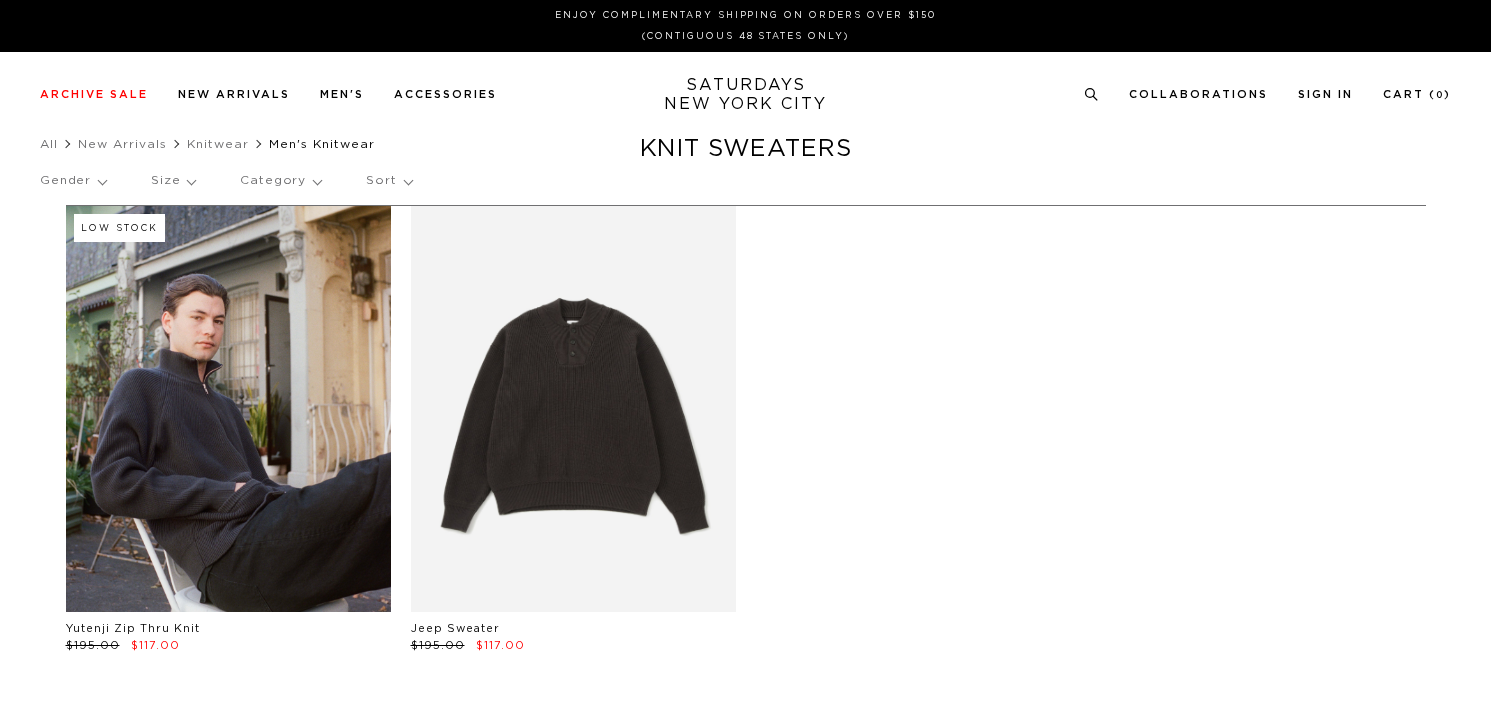 scroll, scrollTop: 0, scrollLeft: 0, axis: both 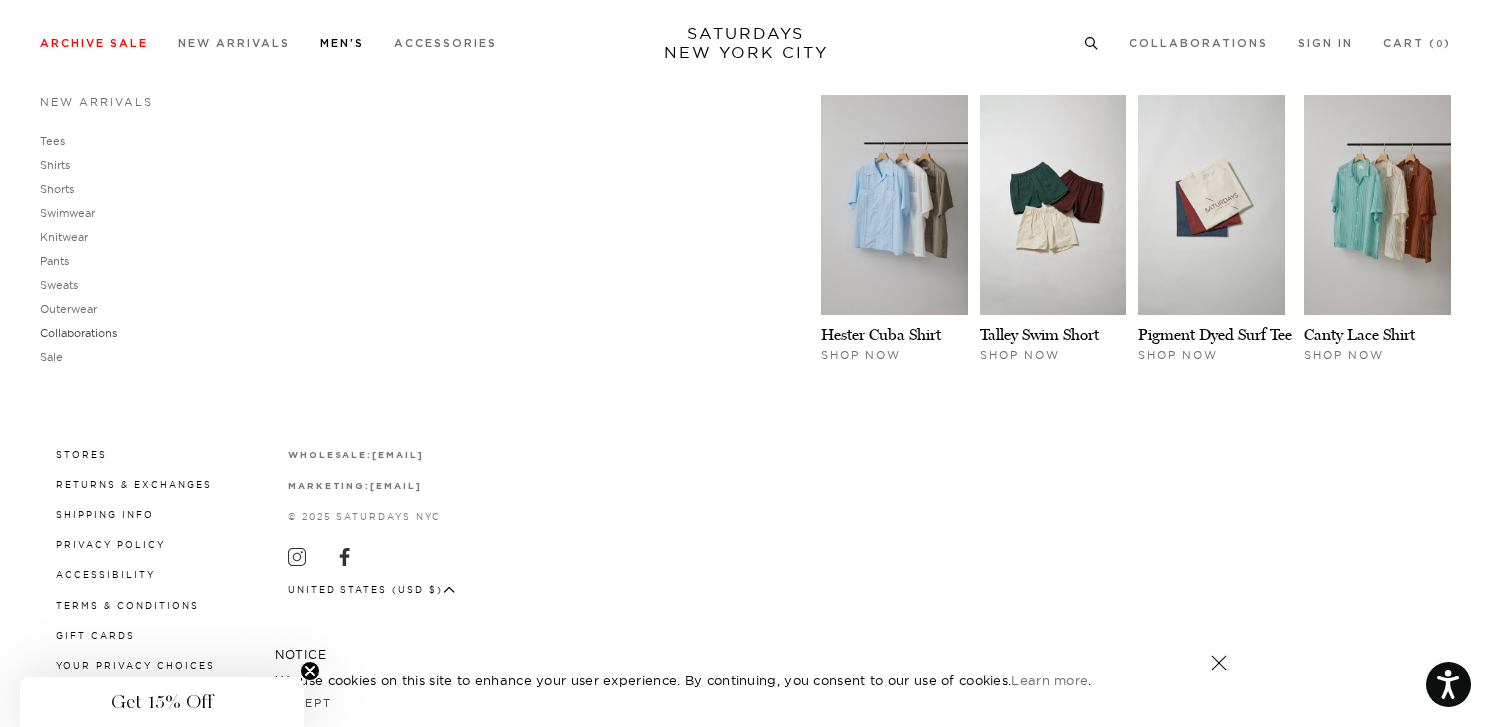 click on "Collaborations" at bounding box center [78, 333] 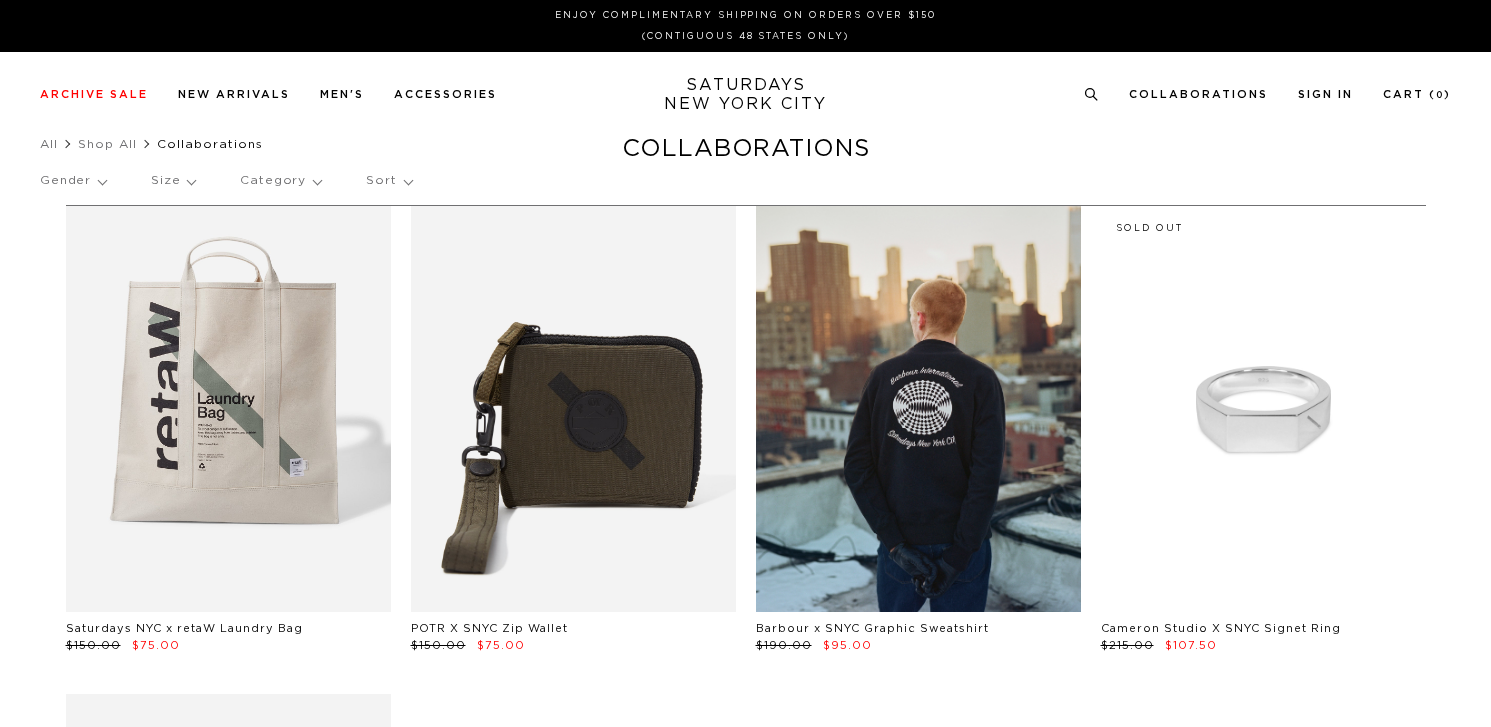scroll, scrollTop: 0, scrollLeft: 0, axis: both 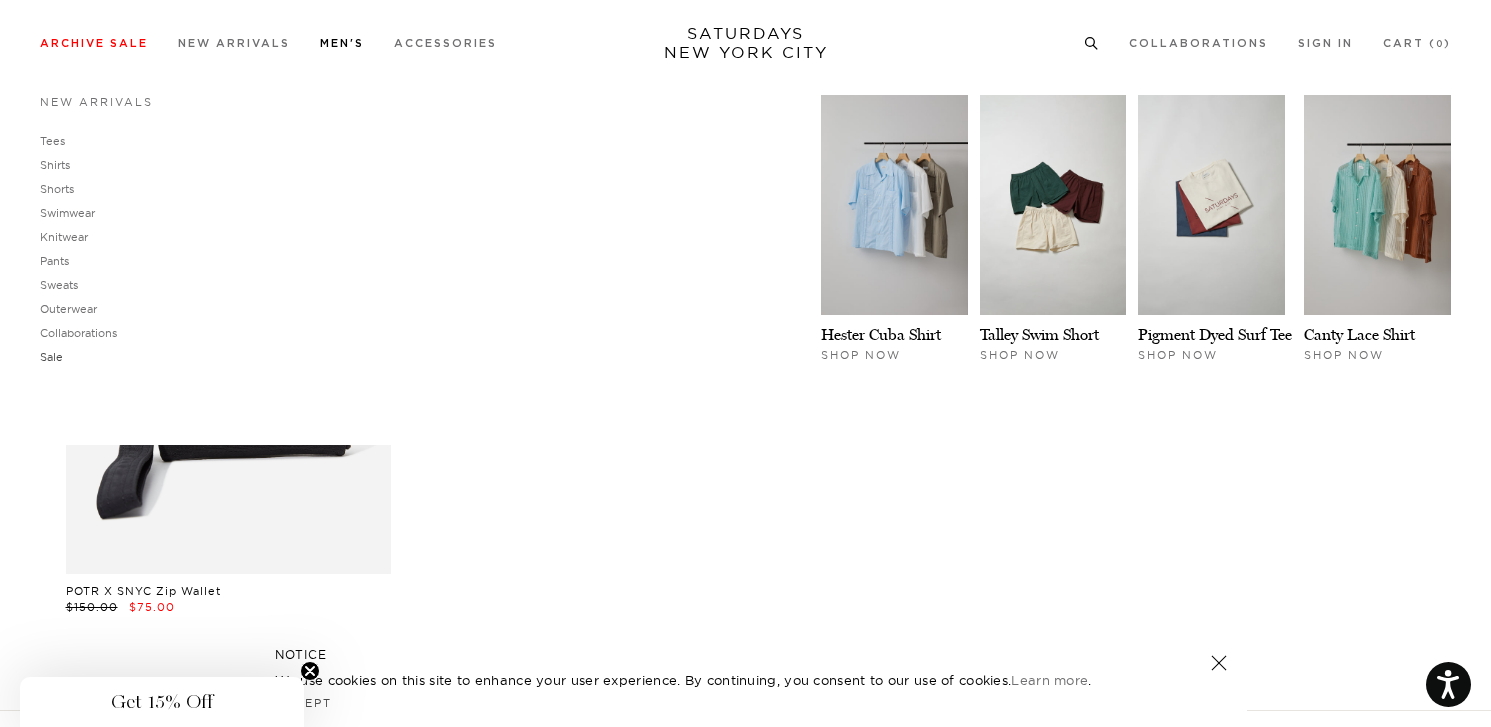 click on "Sale" at bounding box center (51, 357) 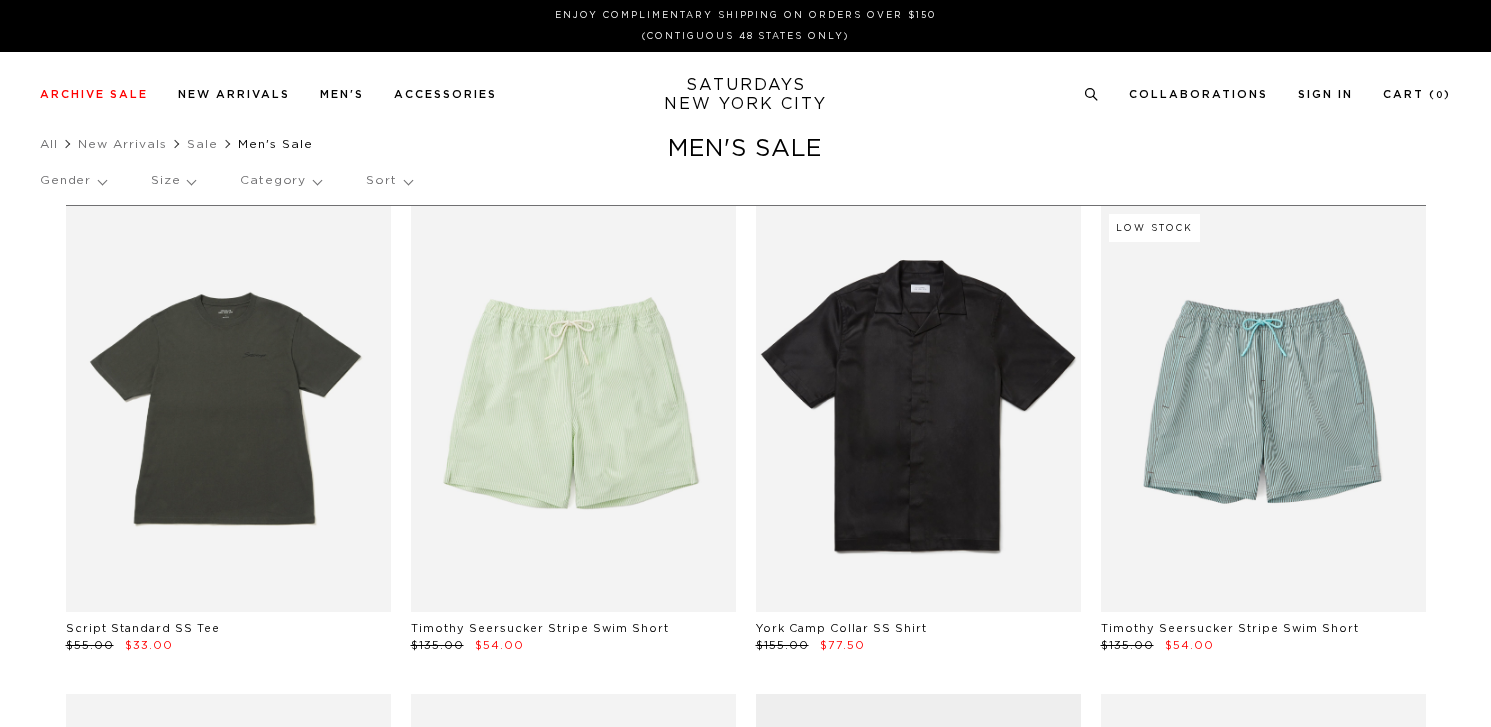 scroll, scrollTop: 0, scrollLeft: 0, axis: both 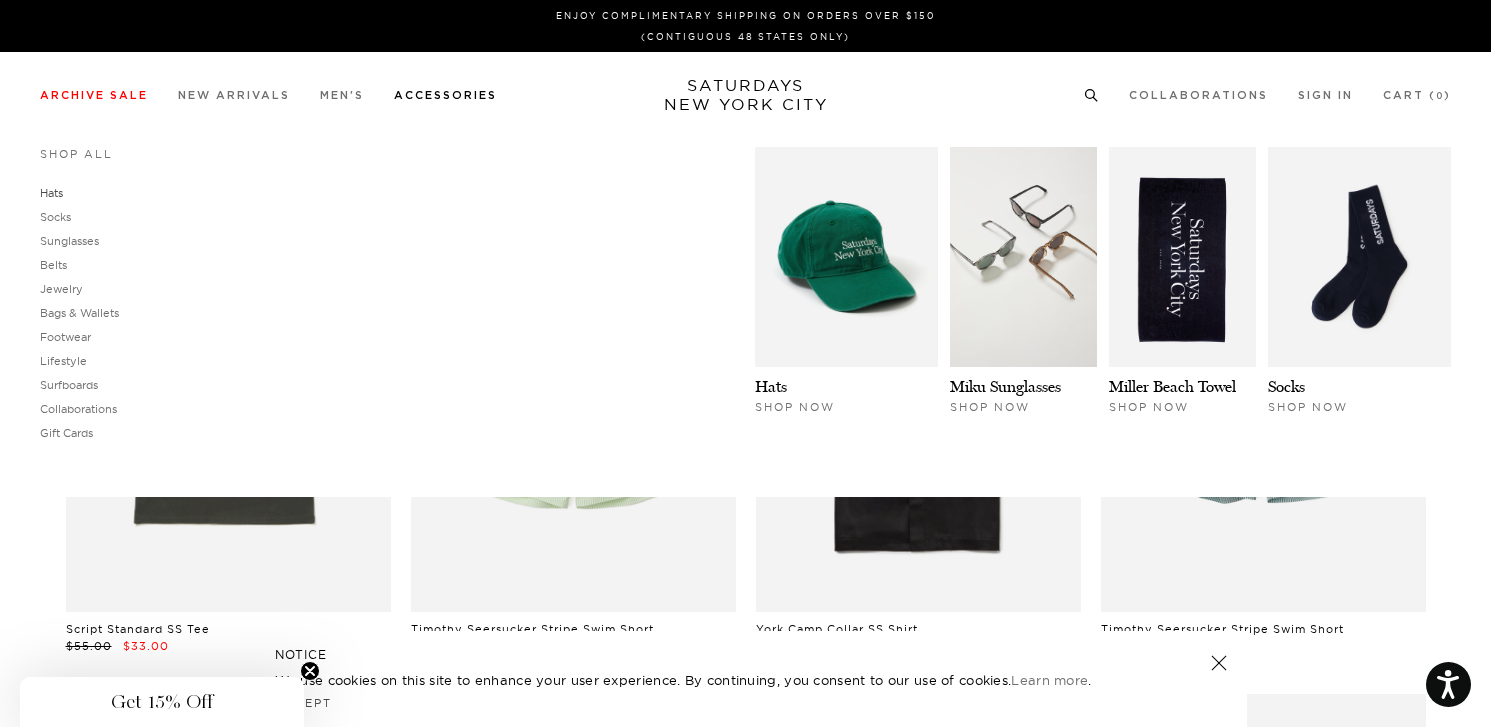 click on "Hats" at bounding box center (51, 193) 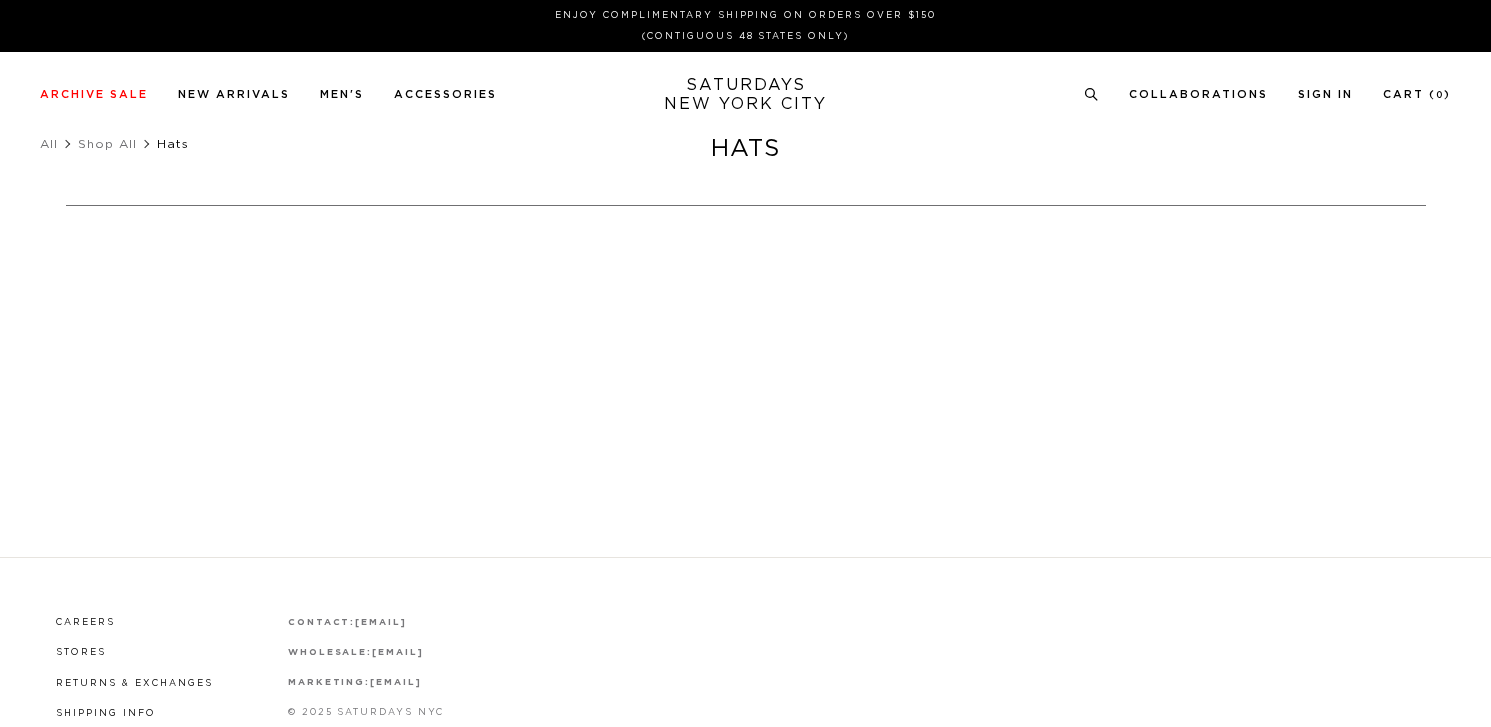 scroll, scrollTop: 0, scrollLeft: 0, axis: both 